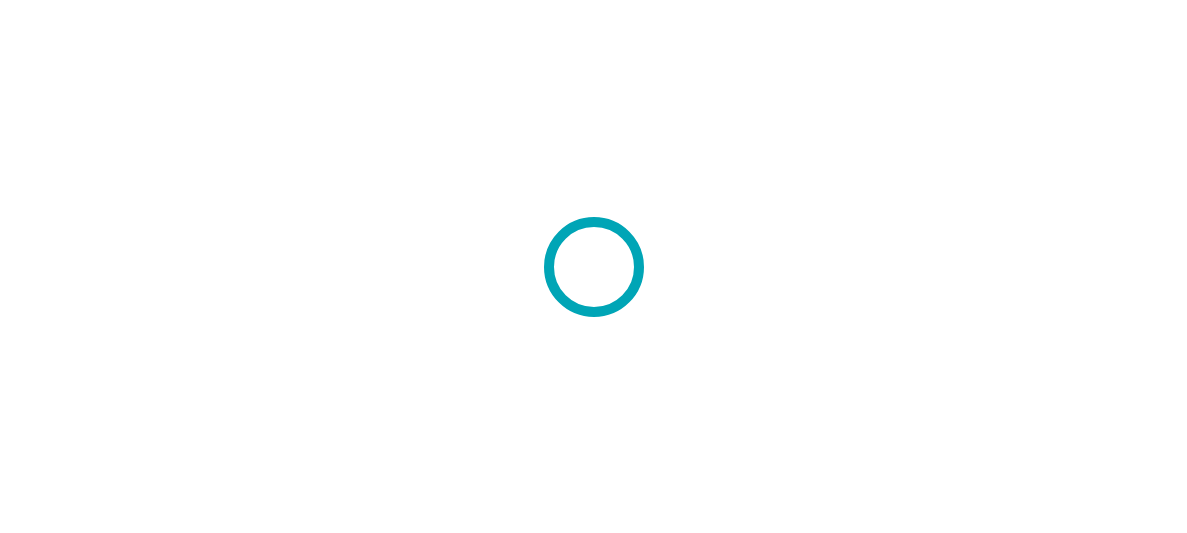 scroll, scrollTop: 0, scrollLeft: 0, axis: both 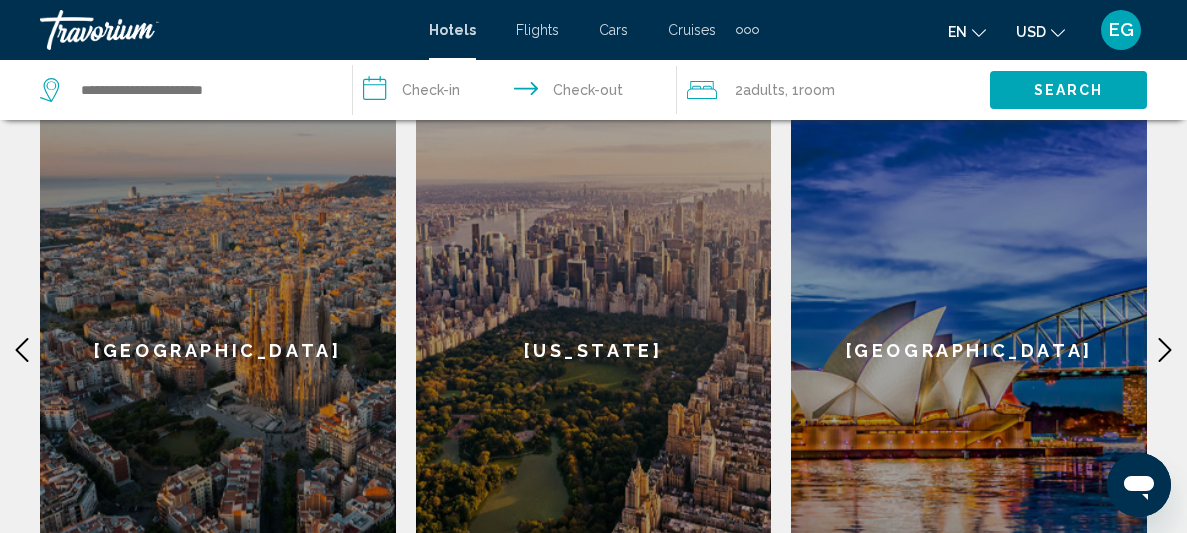 click 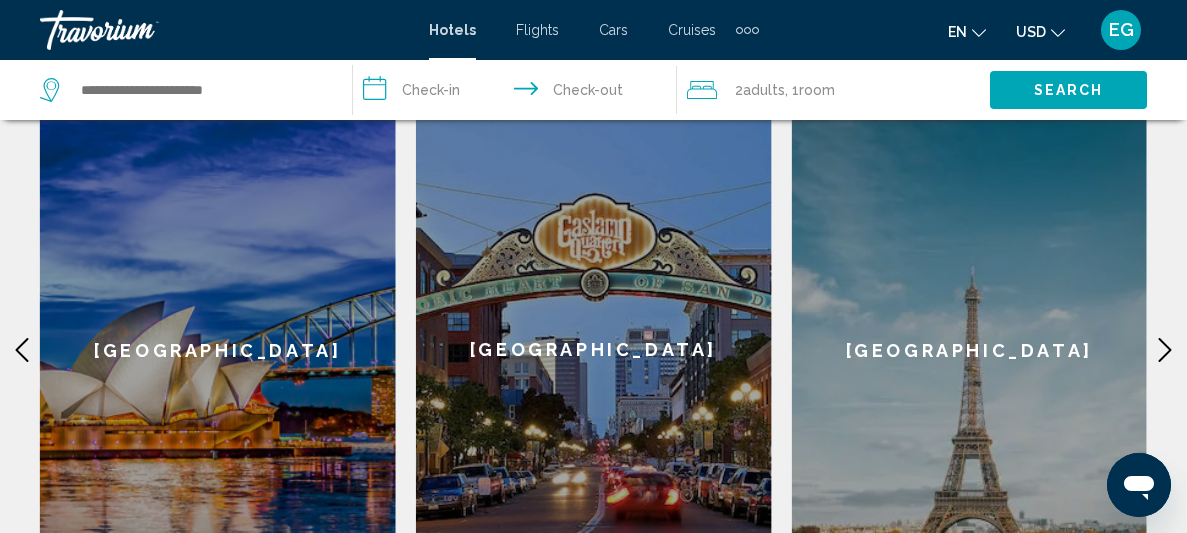 click 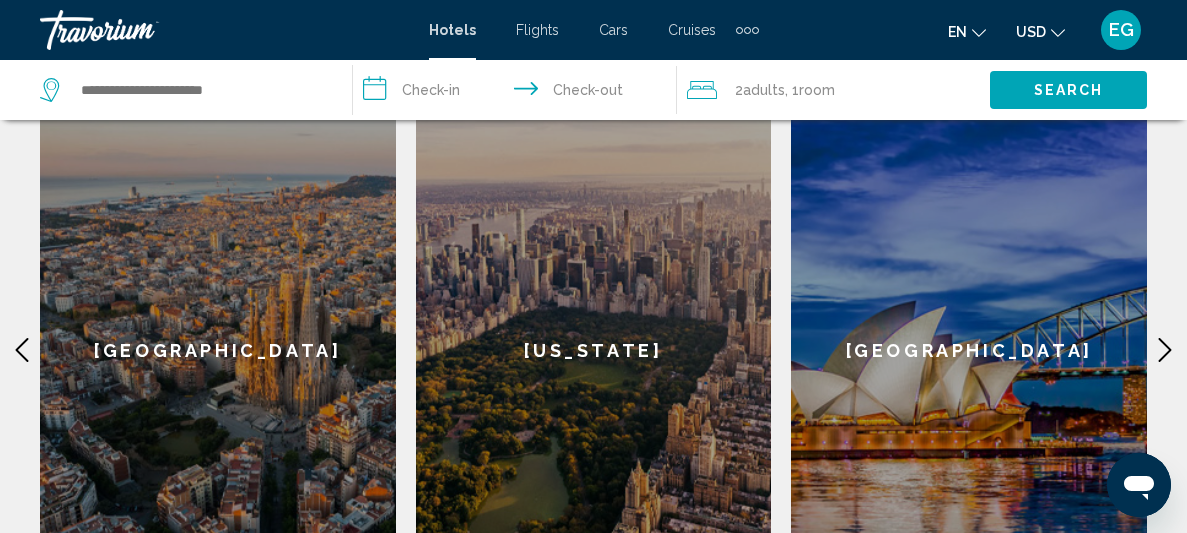 click on "**********" at bounding box center [593, 254] 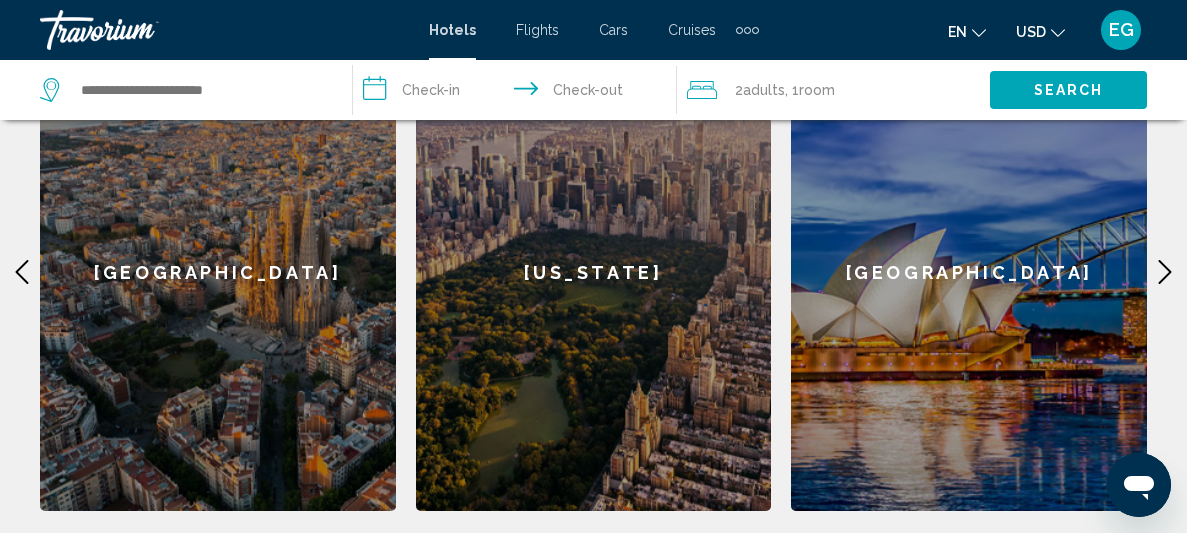 scroll, scrollTop: 723, scrollLeft: 0, axis: vertical 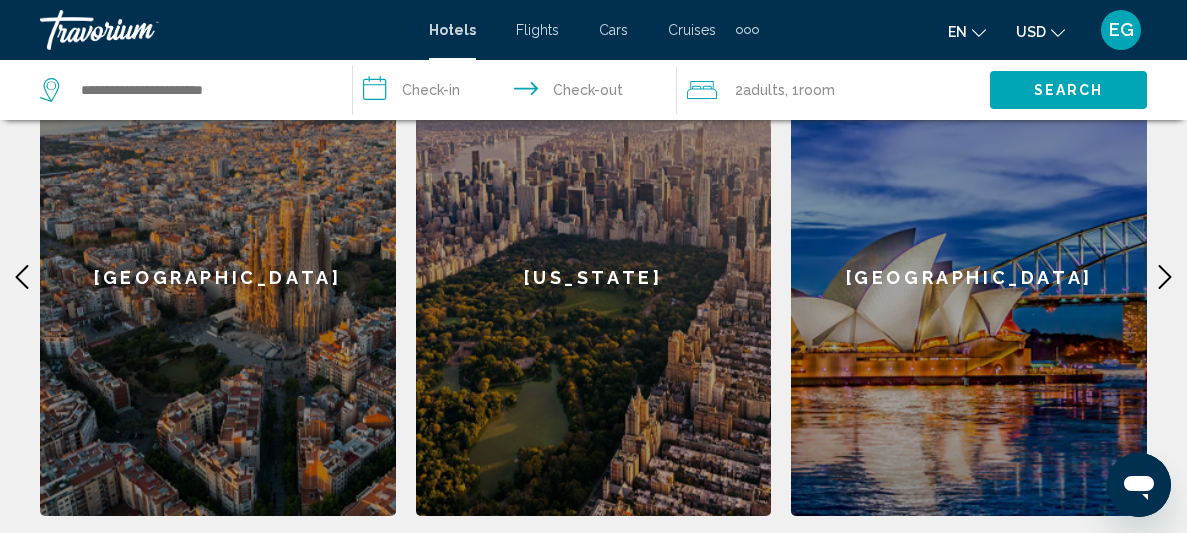 click on "**********" at bounding box center (593, 181) 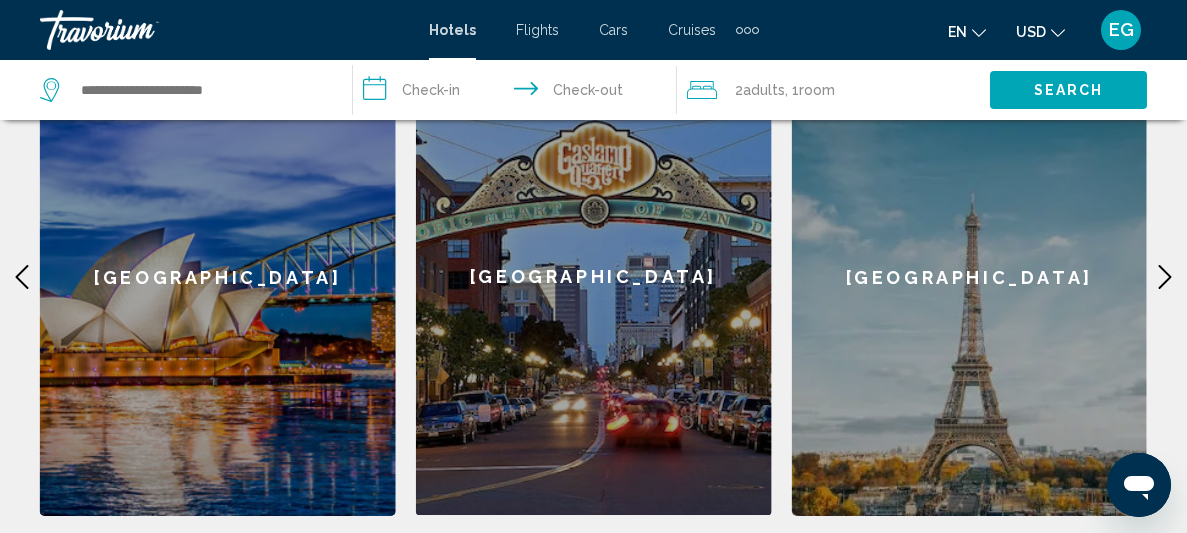 click 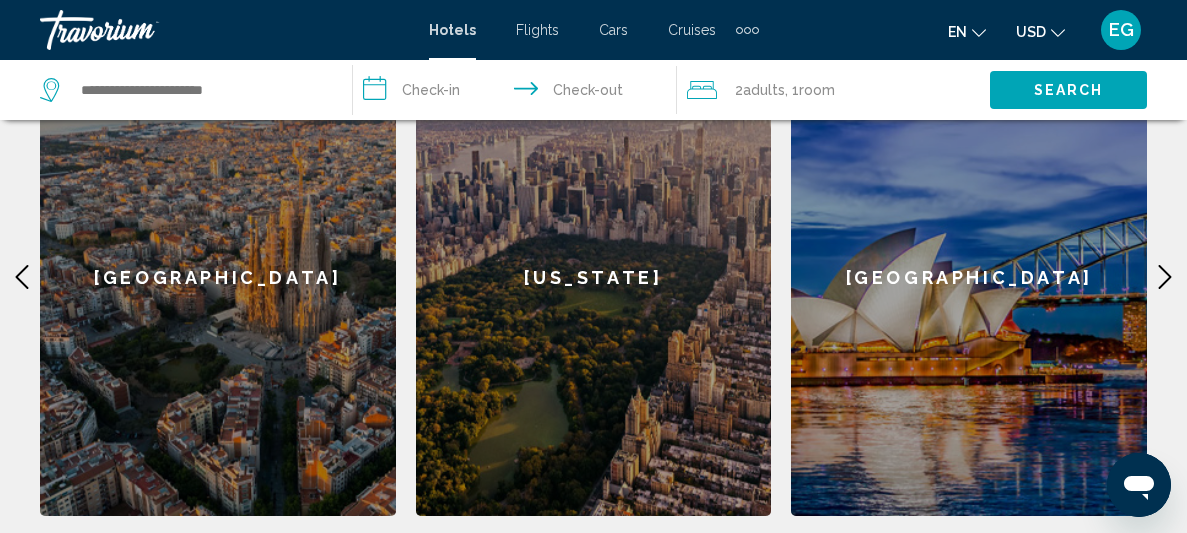 click 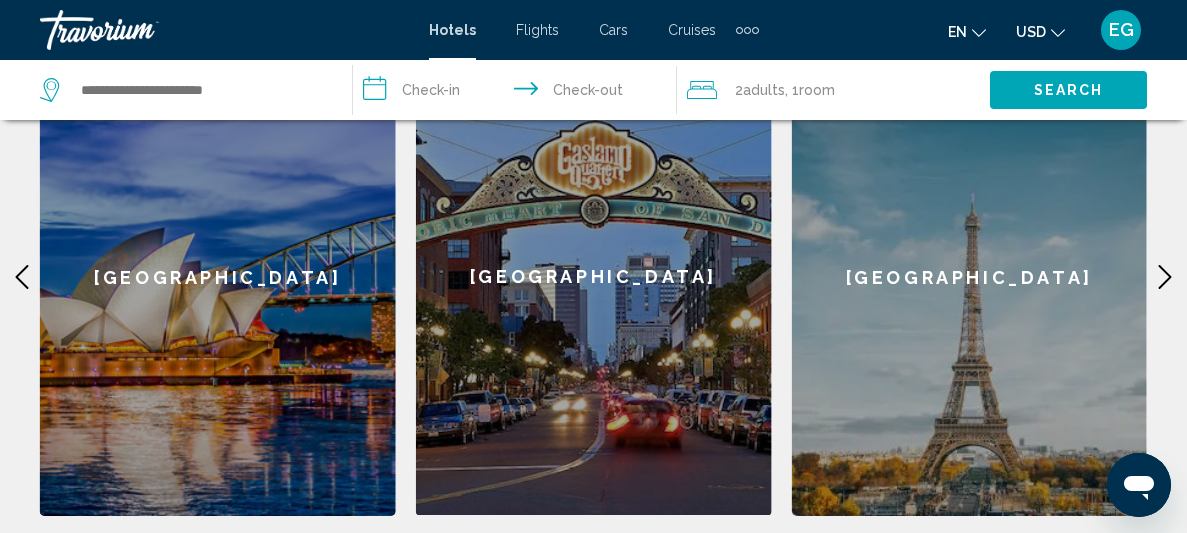 click on "[GEOGRAPHIC_DATA]" at bounding box center [969, 277] 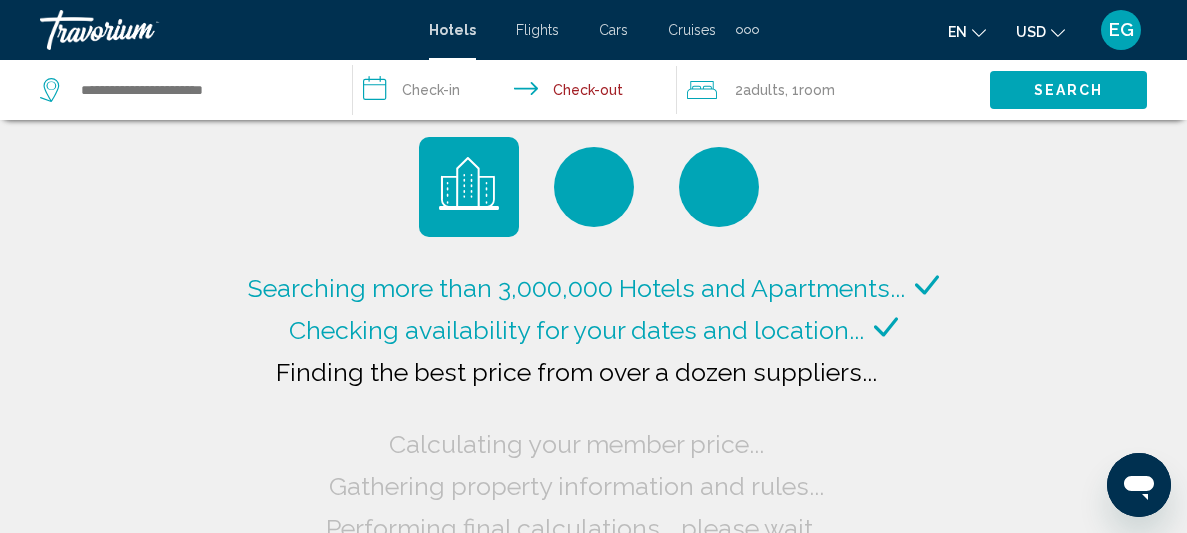 scroll, scrollTop: 5, scrollLeft: 0, axis: vertical 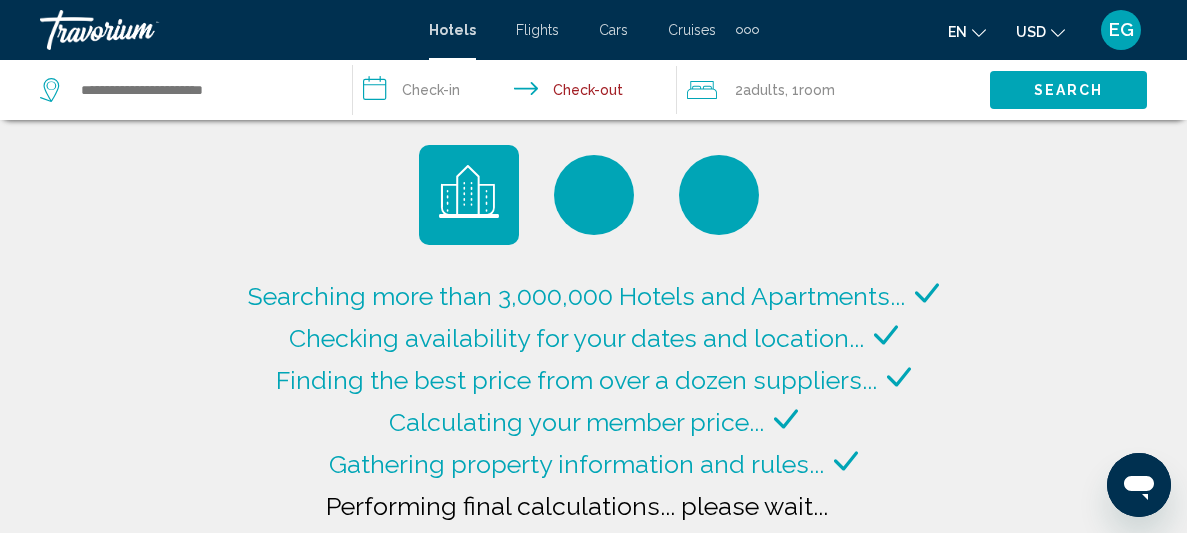 type on "**********" 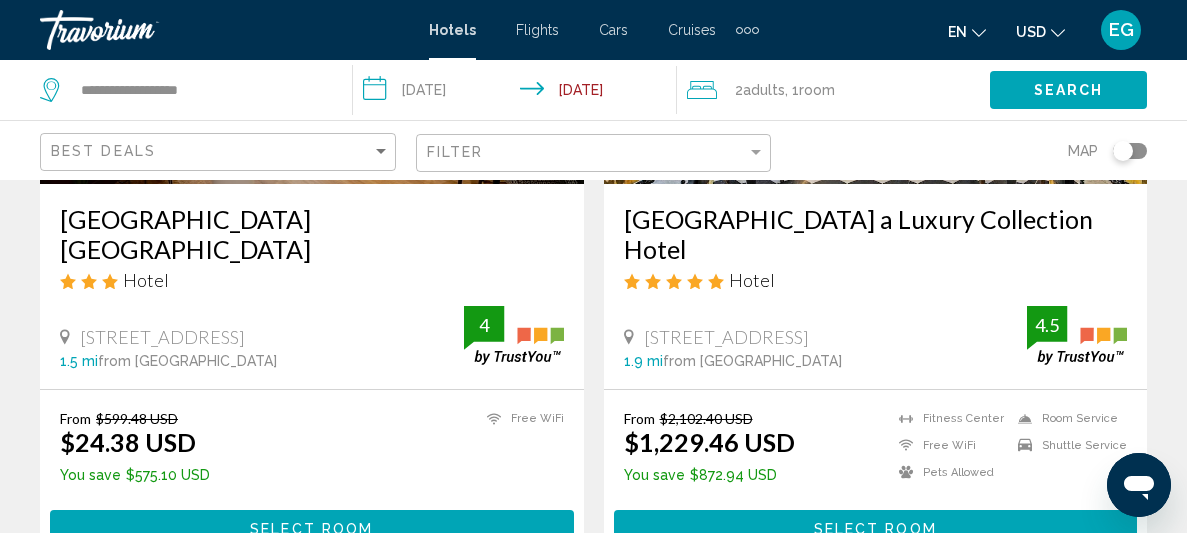 scroll, scrollTop: 387, scrollLeft: 0, axis: vertical 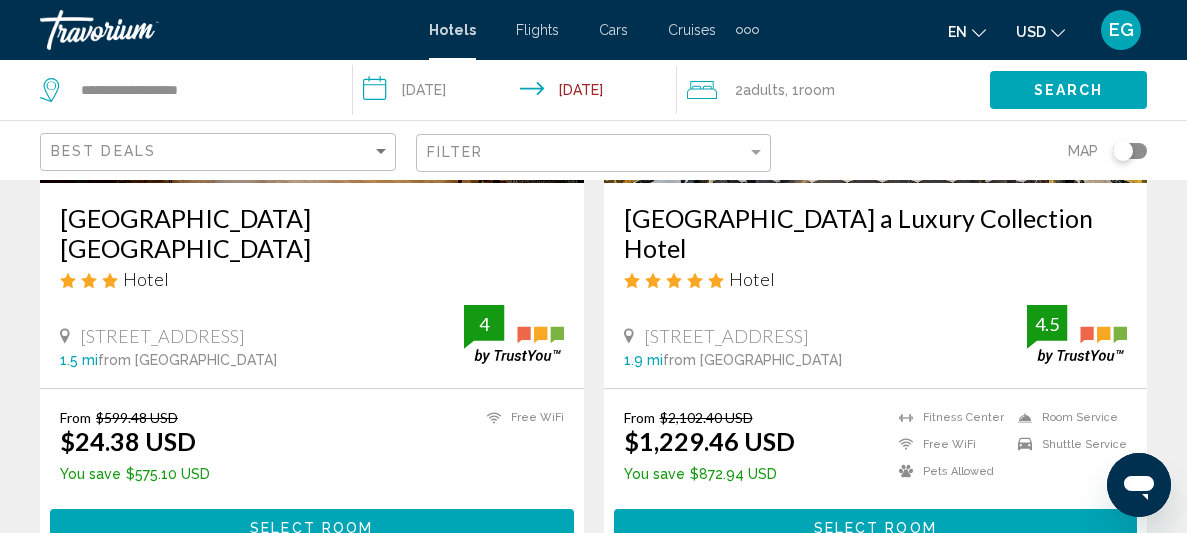 click on "**********" at bounding box center [518, 93] 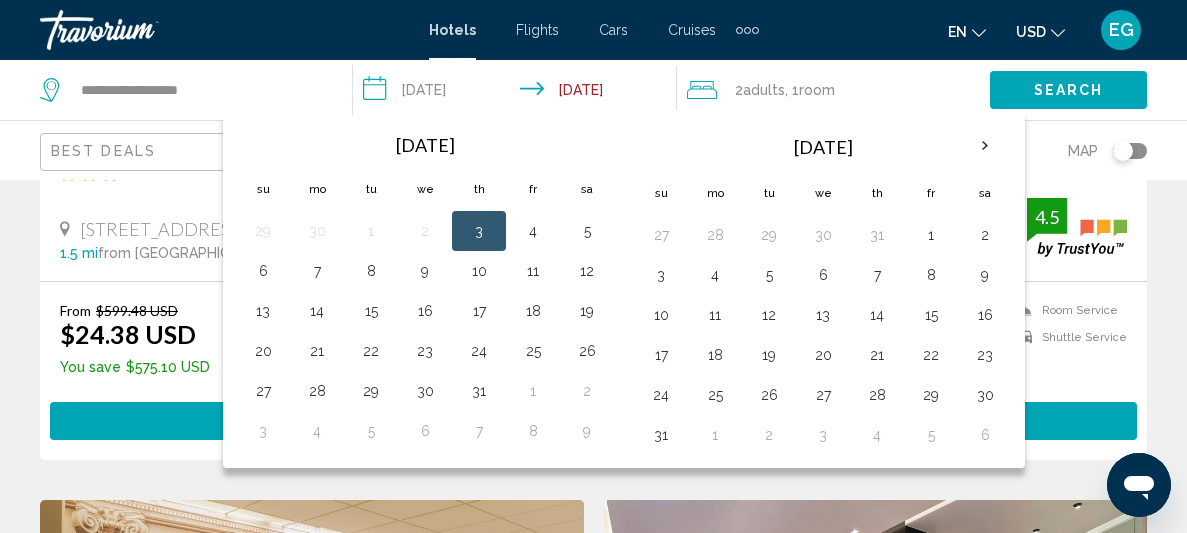 scroll, scrollTop: 495, scrollLeft: 0, axis: vertical 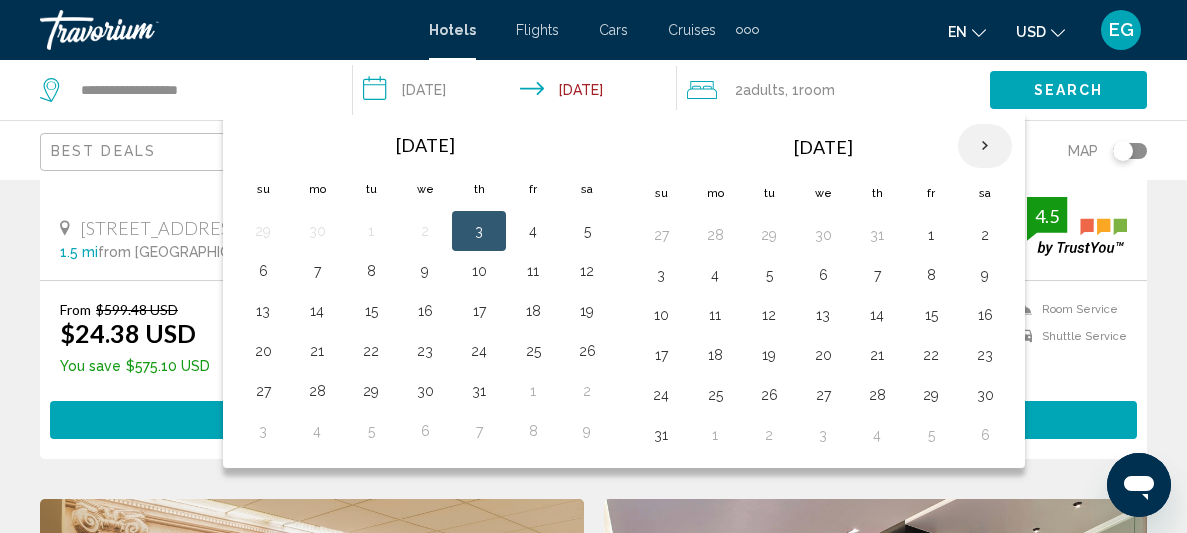click at bounding box center [985, 146] 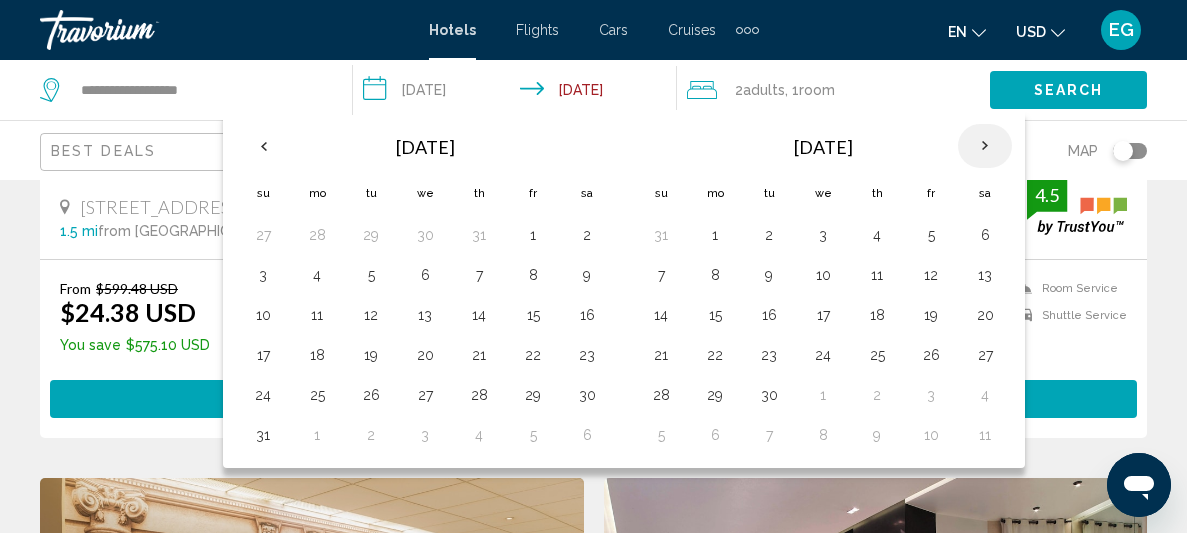 scroll, scrollTop: 527, scrollLeft: 0, axis: vertical 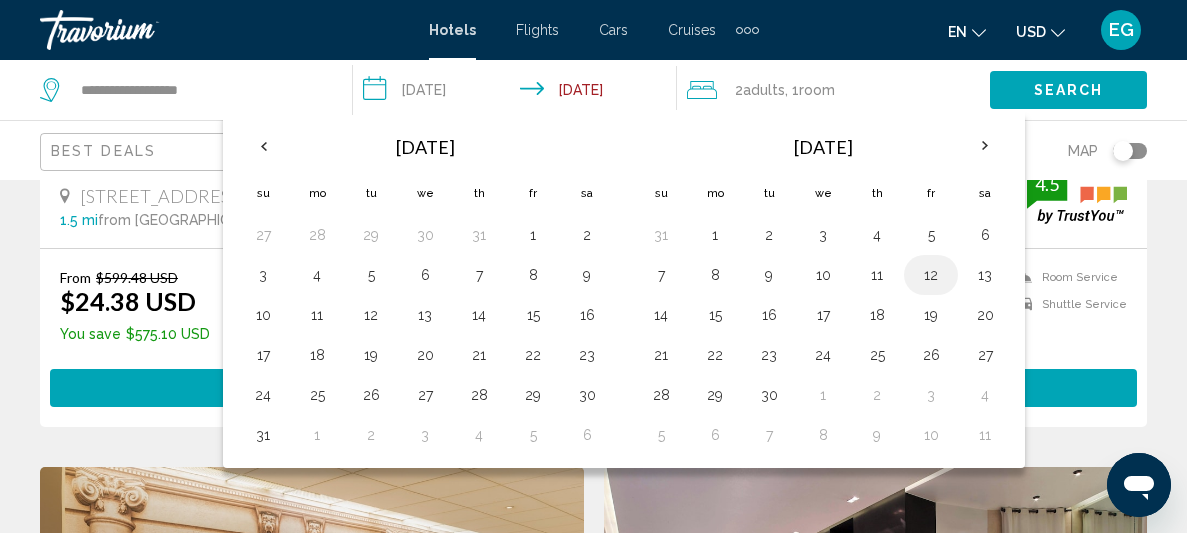click on "12" at bounding box center [931, 275] 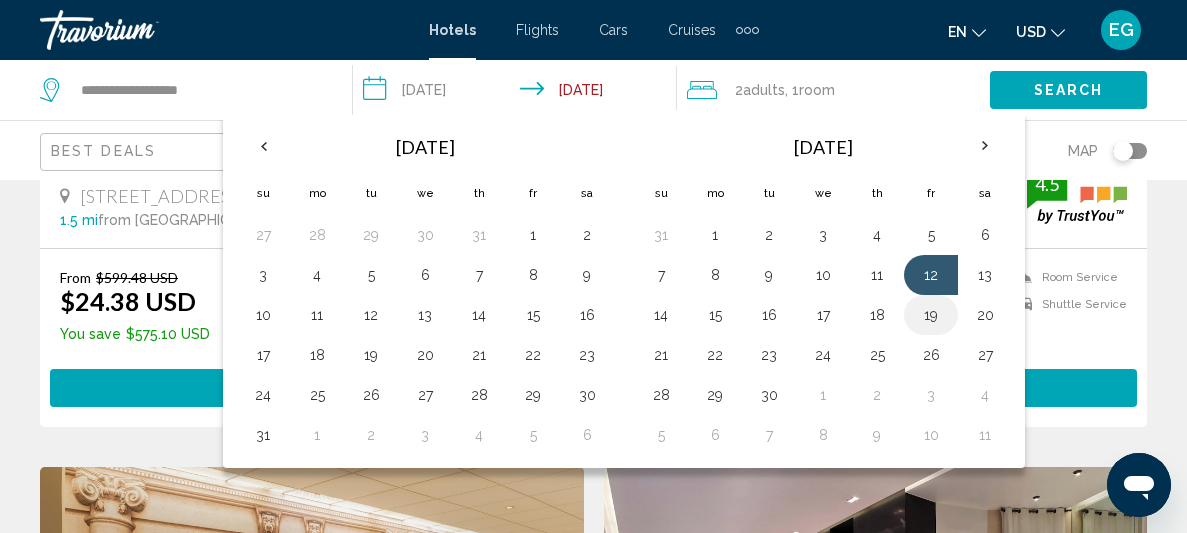 click on "19" at bounding box center (931, 315) 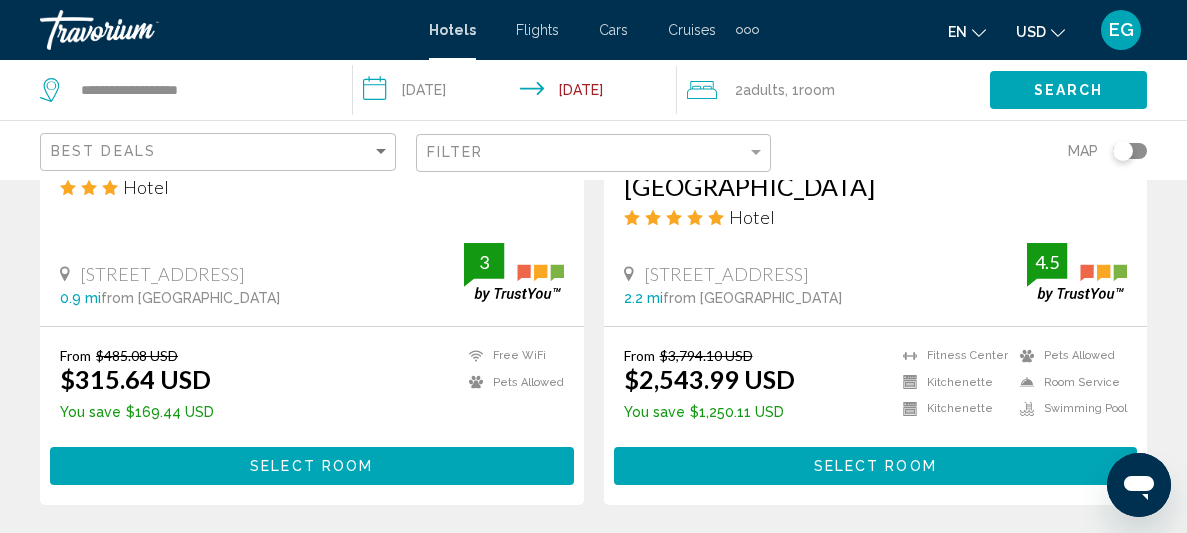 scroll, scrollTop: 4114, scrollLeft: 0, axis: vertical 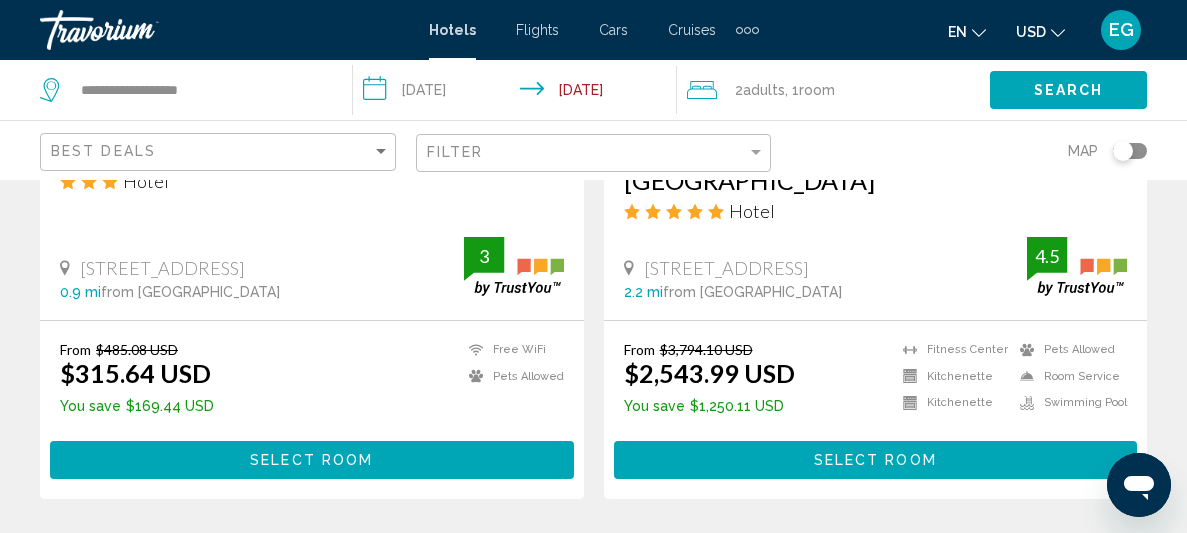 click on "[STREET_ADDRESS][GEOGRAPHIC_DATA] mi  from [GEOGRAPHIC_DATA] from hotel" at bounding box center (826, 278) 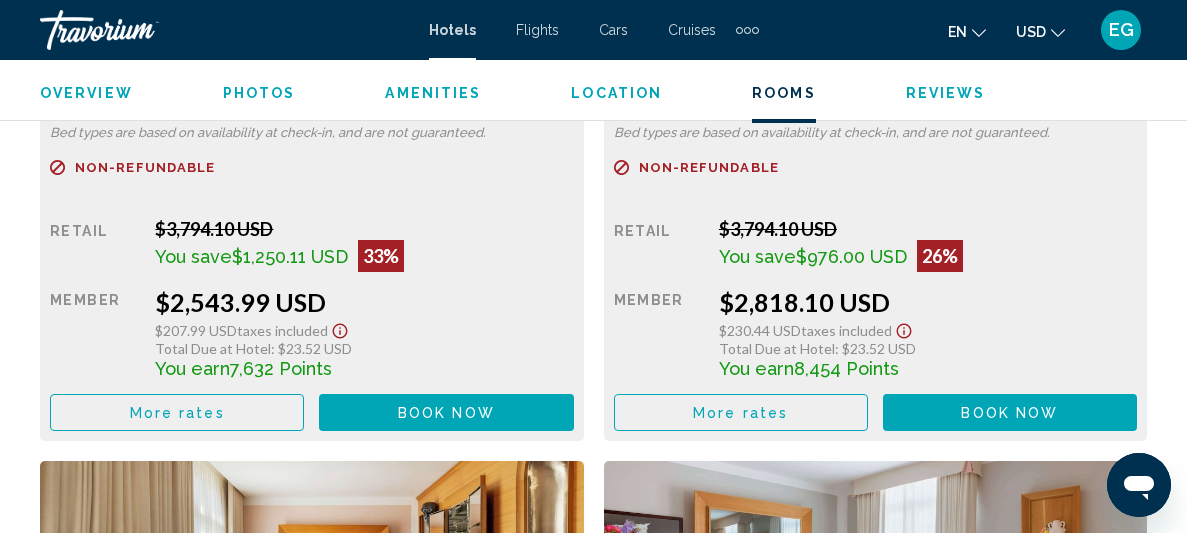 scroll, scrollTop: 3409, scrollLeft: 0, axis: vertical 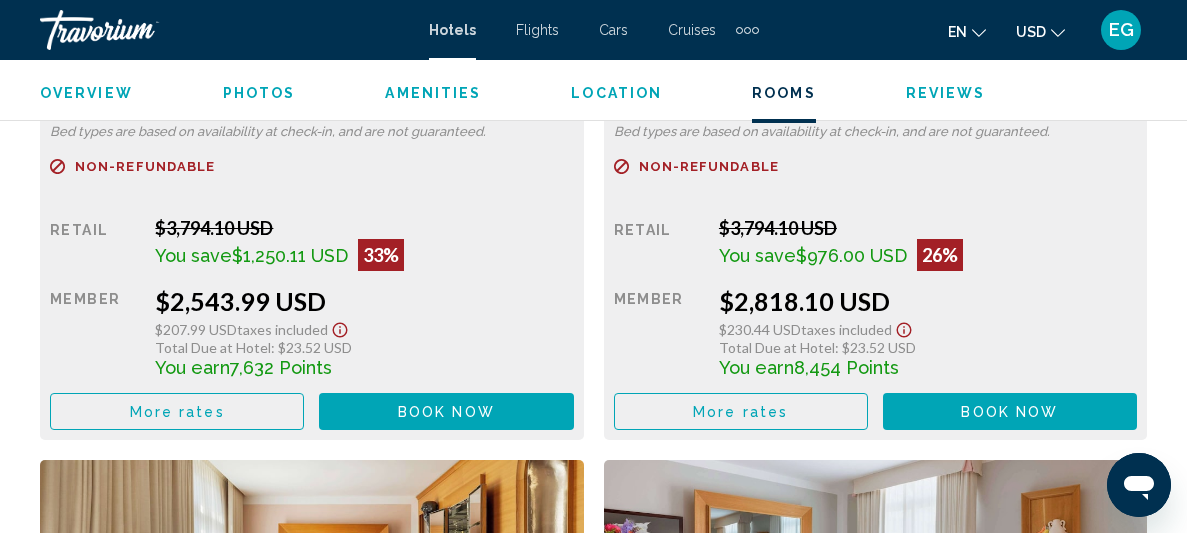 click on "You save  $976.00 USD  26%" at bounding box center (364, 255) 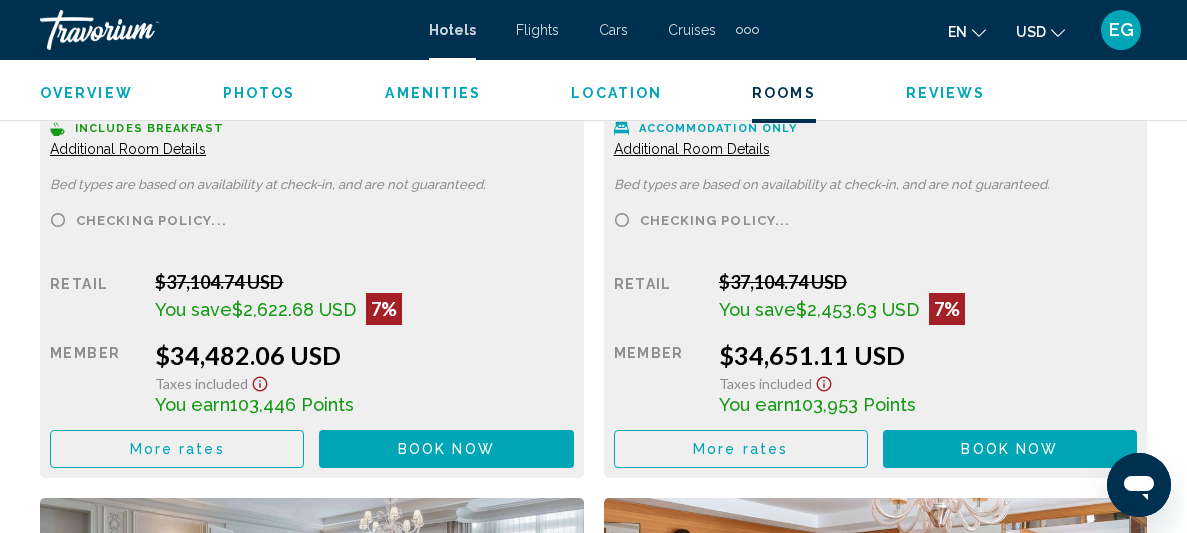 scroll, scrollTop: 7371, scrollLeft: 0, axis: vertical 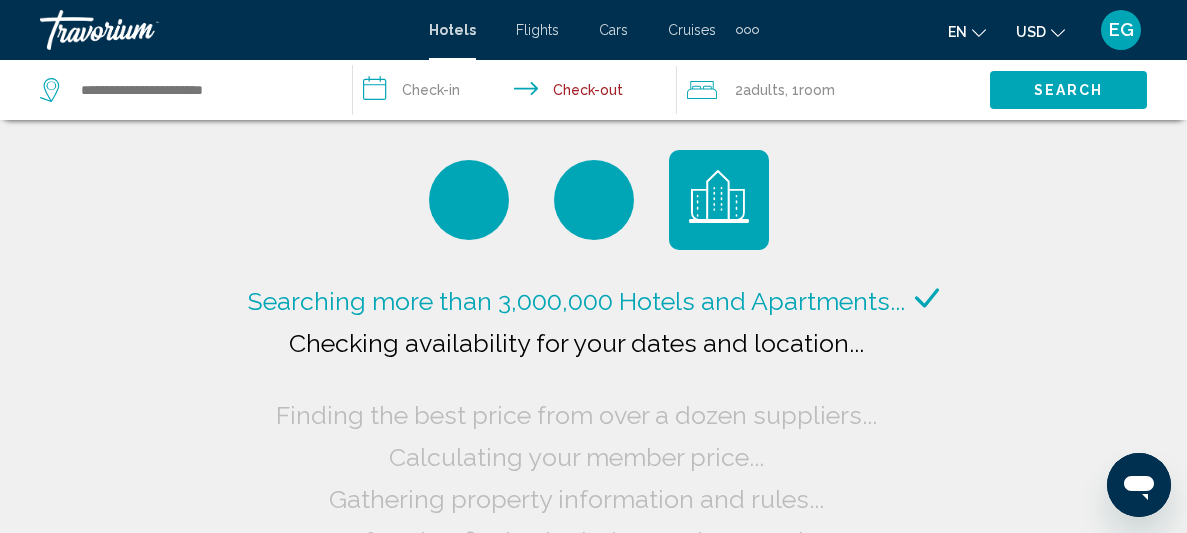 click on "EG" at bounding box center [1121, 30] 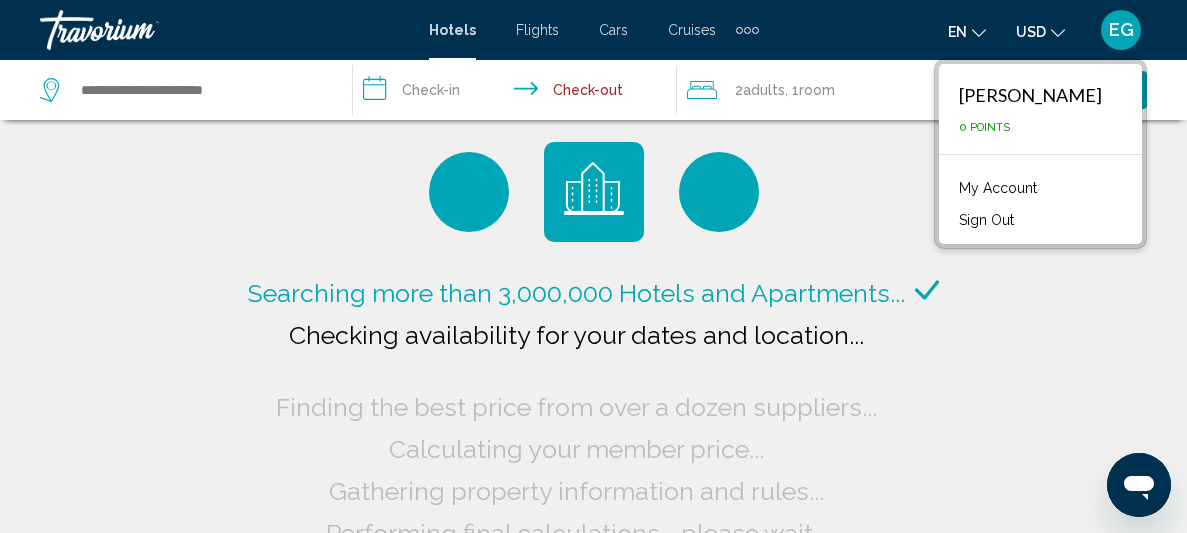 scroll, scrollTop: 6, scrollLeft: 0, axis: vertical 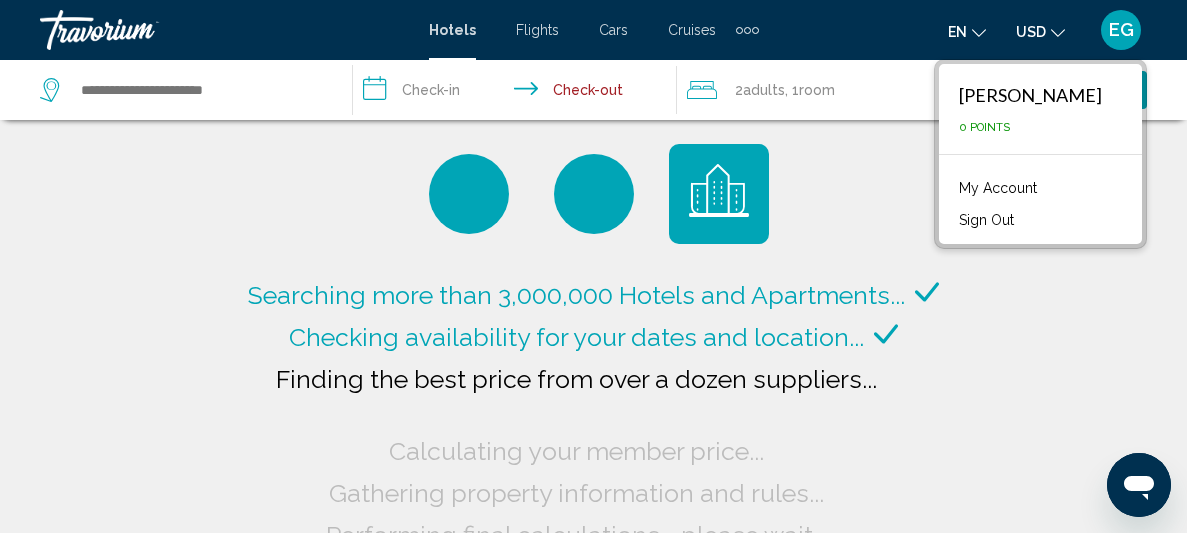 click on "Sign Out" at bounding box center (986, 220) 